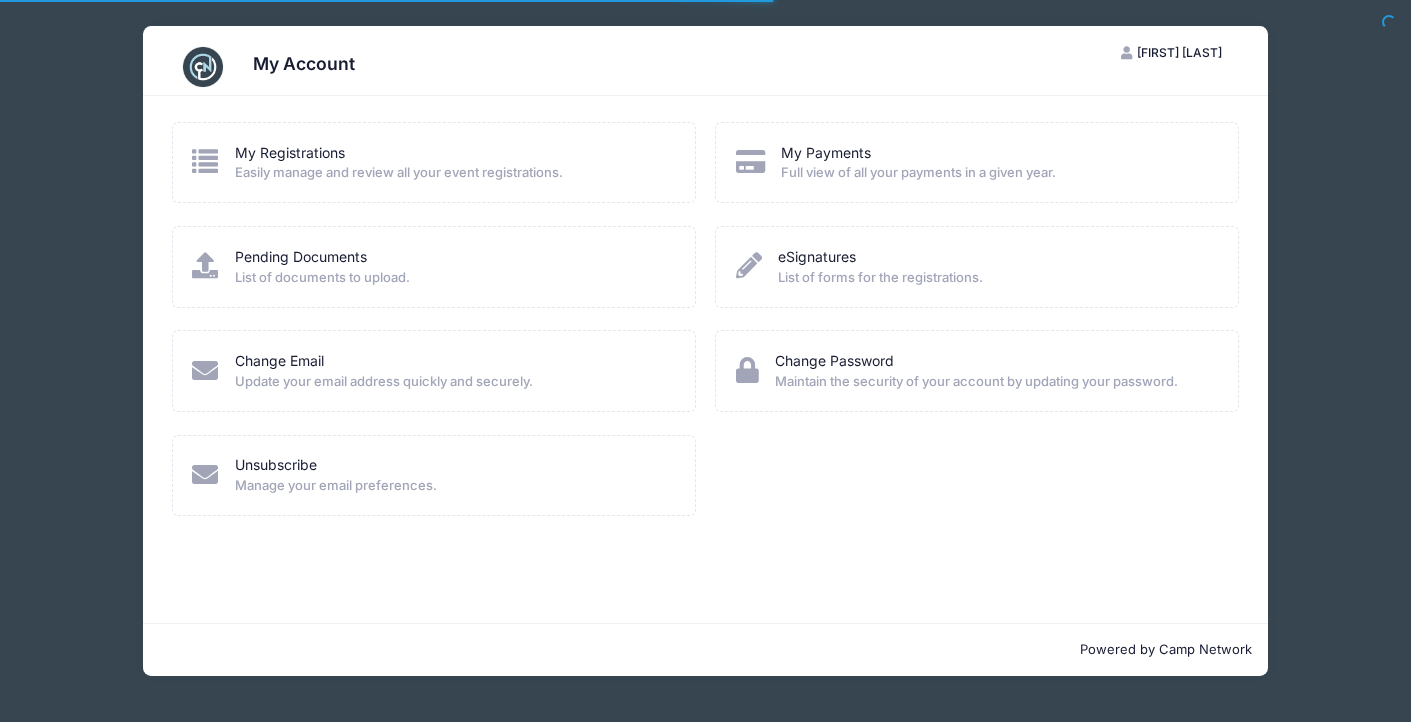 scroll, scrollTop: 0, scrollLeft: 0, axis: both 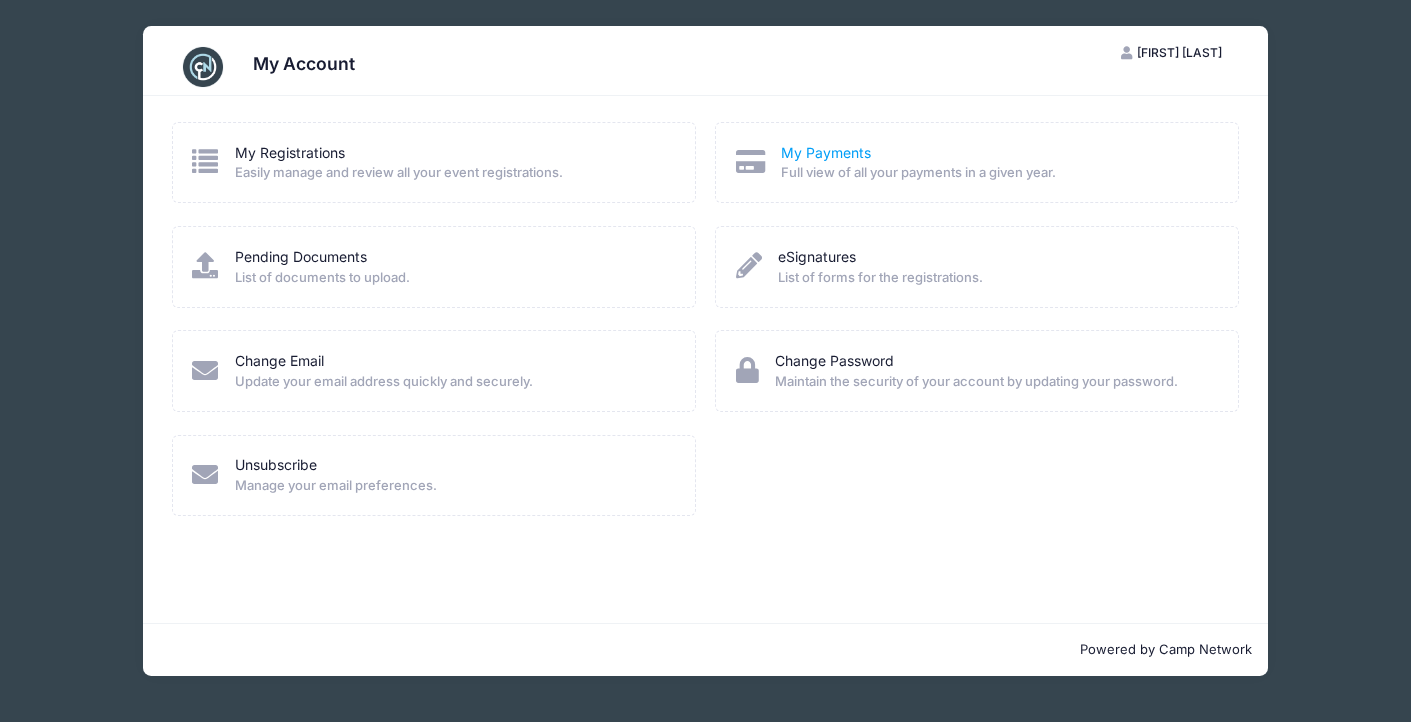 click on "My Payments" at bounding box center (826, 152) 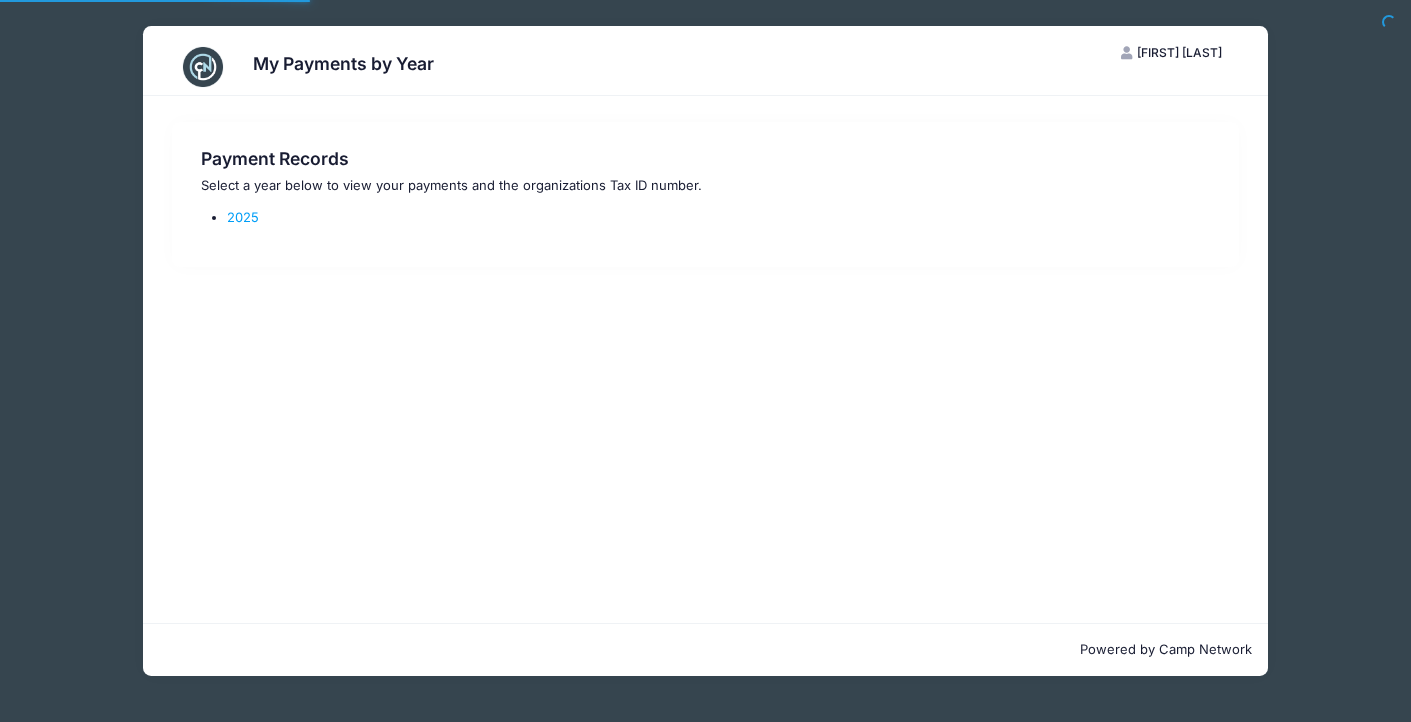 scroll, scrollTop: 0, scrollLeft: 0, axis: both 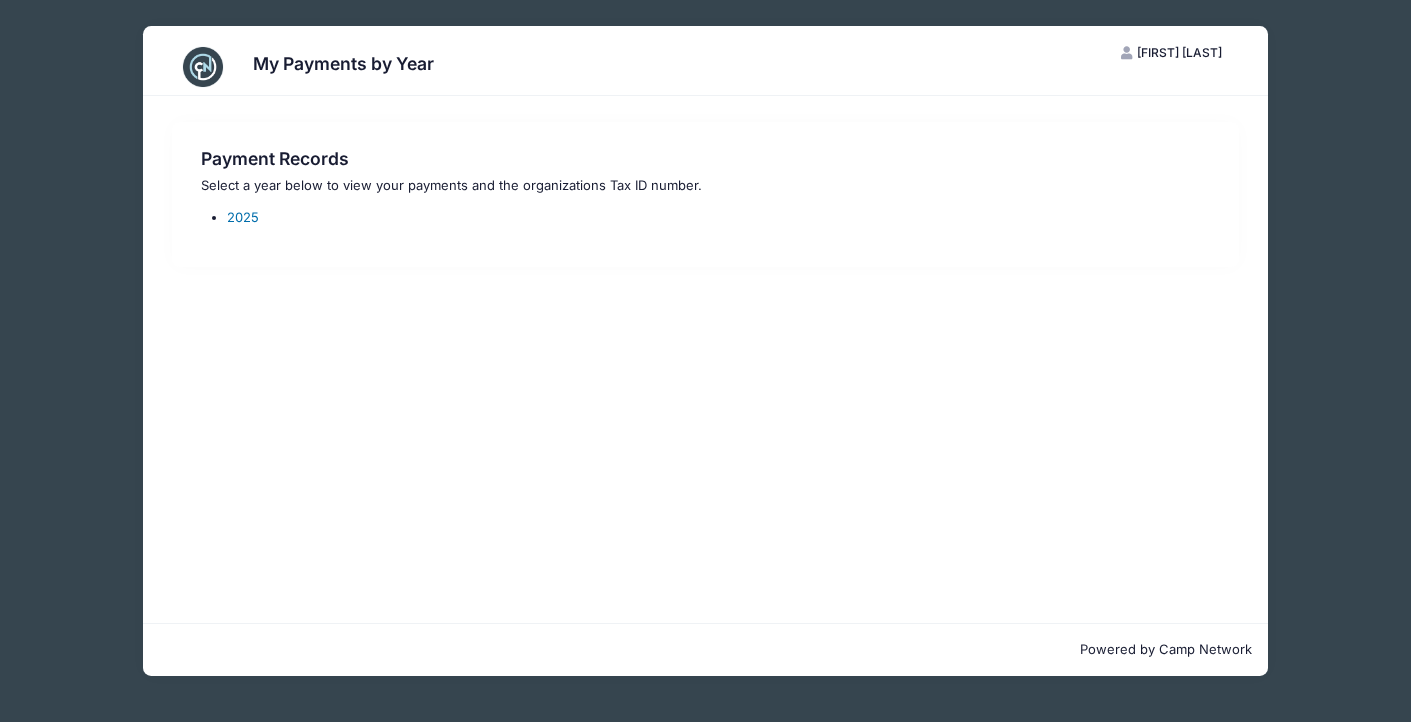 click on "2025" at bounding box center (243, 217) 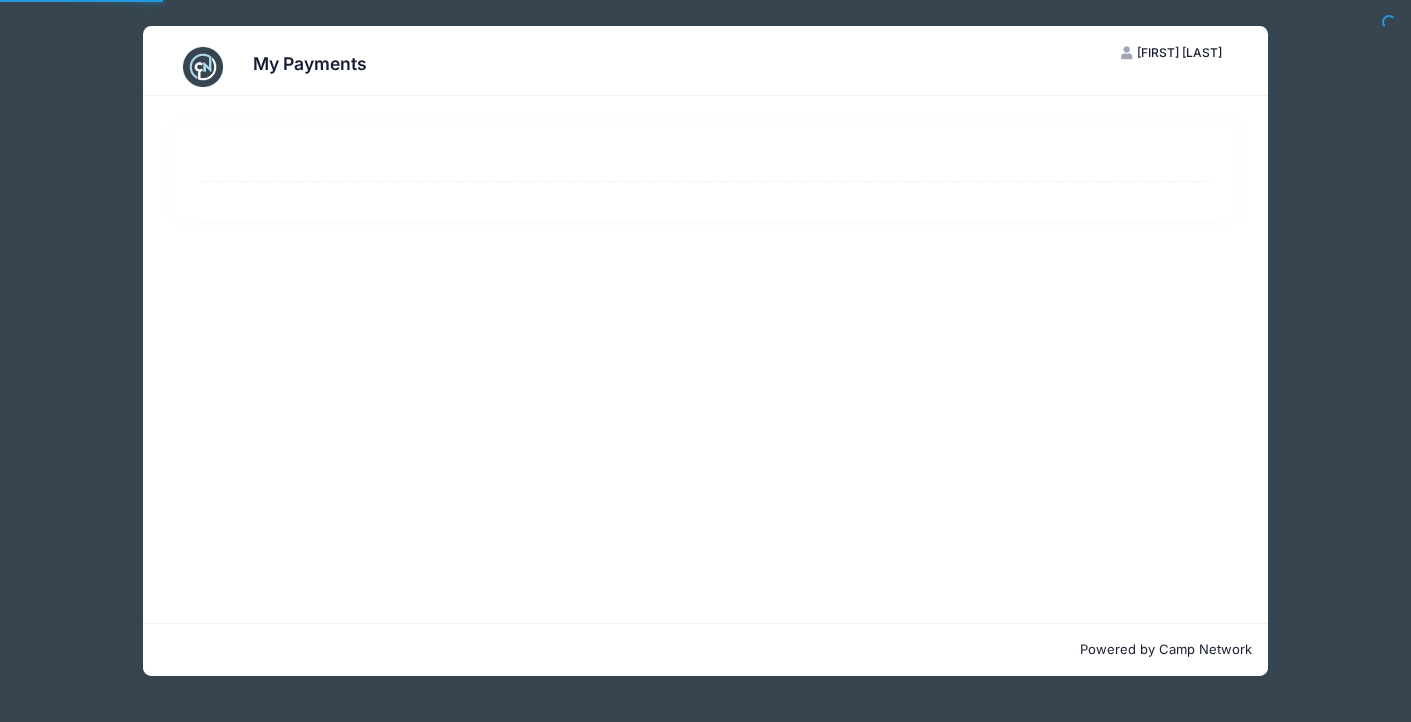 scroll, scrollTop: 0, scrollLeft: 0, axis: both 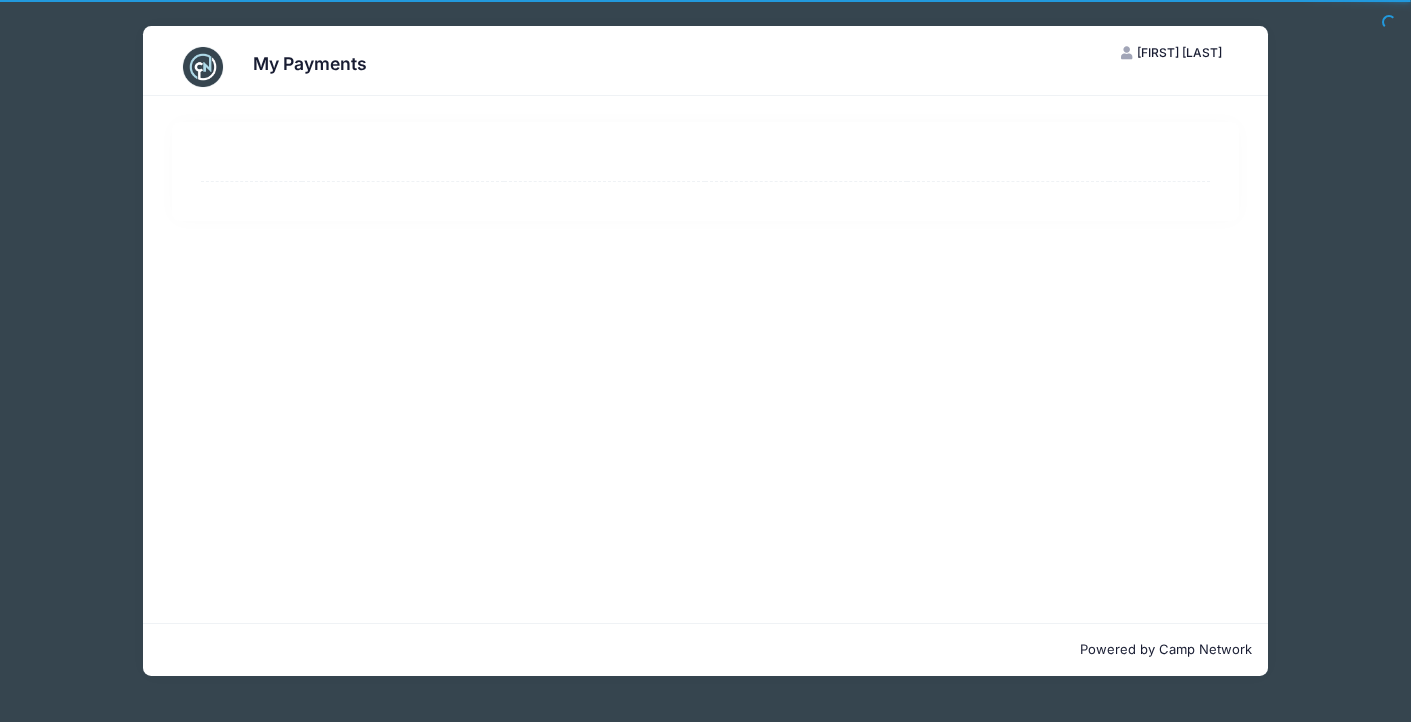 select on "10" 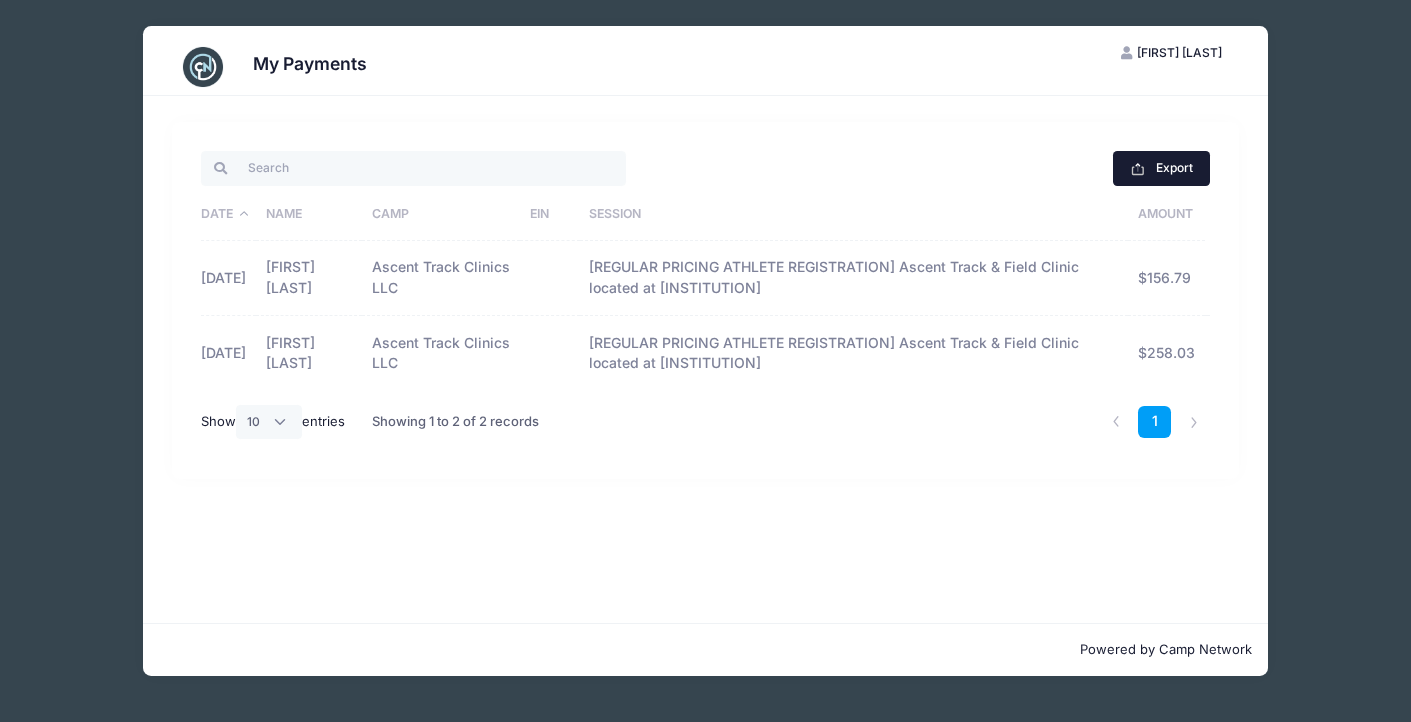 click on "Export" at bounding box center (1161, 168) 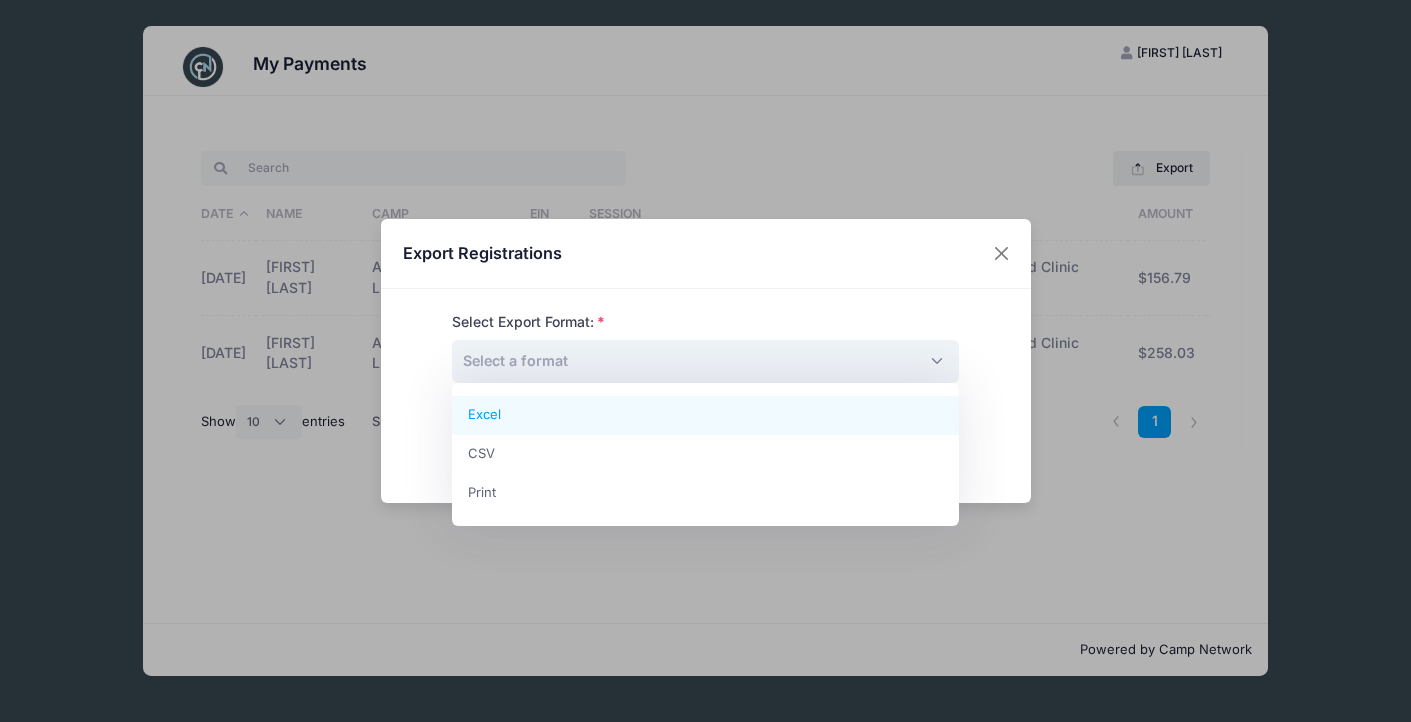 click on "Select a format" at bounding box center [705, 361] 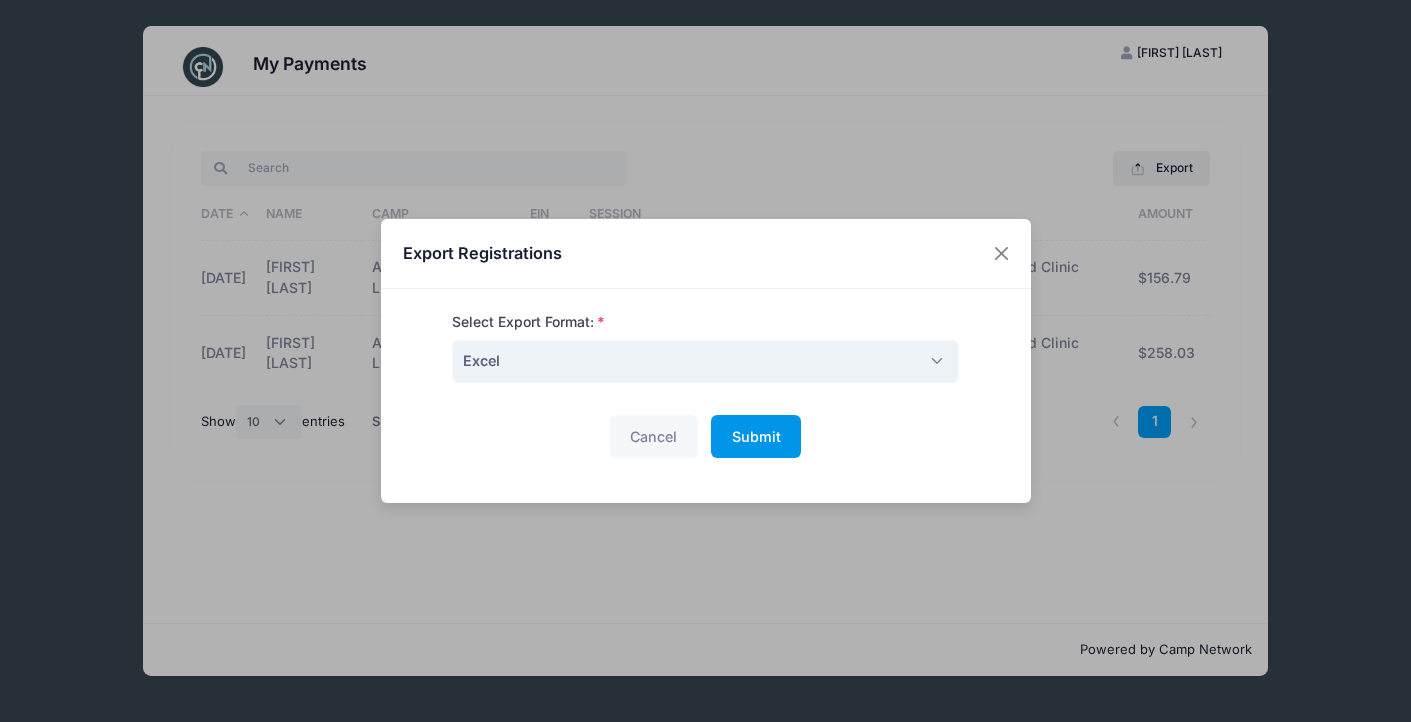 click on "Submit" at bounding box center (756, 436) 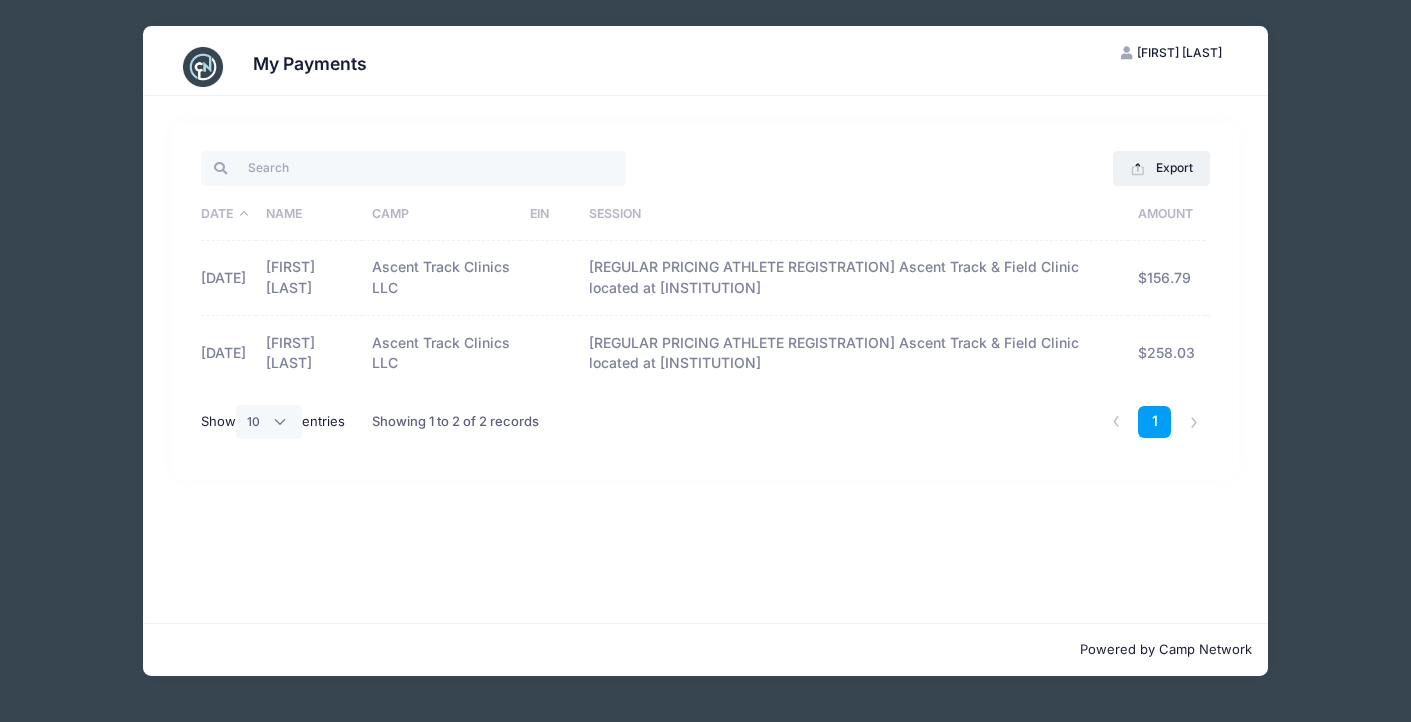 click on "[FIRST] [LAST]" at bounding box center [1179, 52] 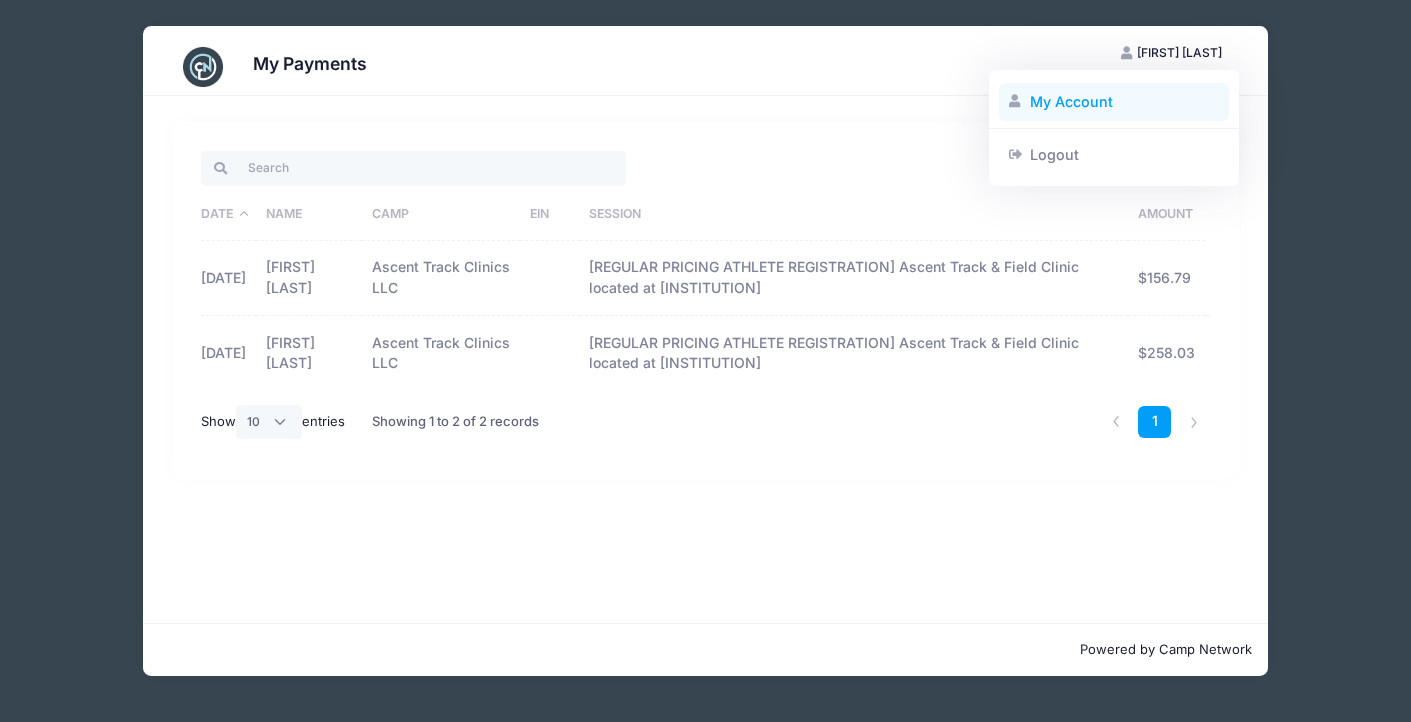 click on "My Account" at bounding box center (1114, 102) 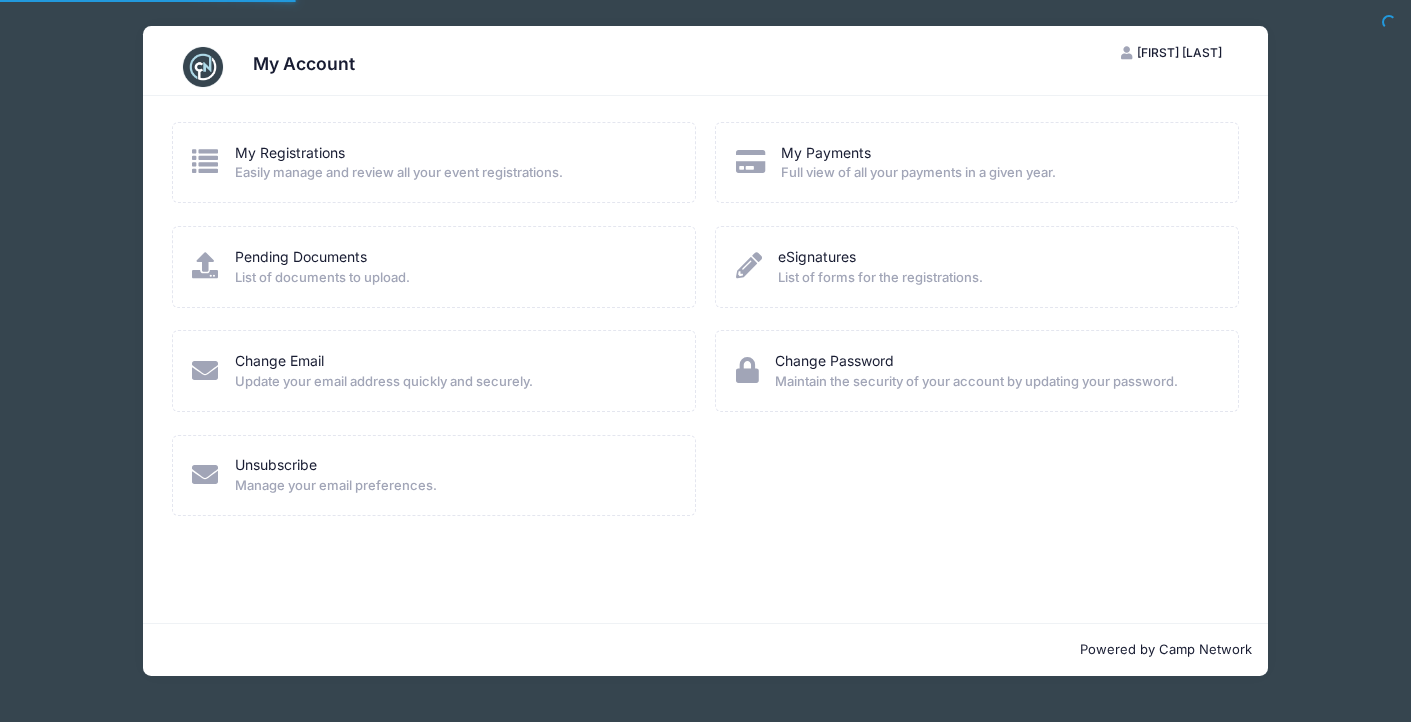 scroll, scrollTop: 0, scrollLeft: 0, axis: both 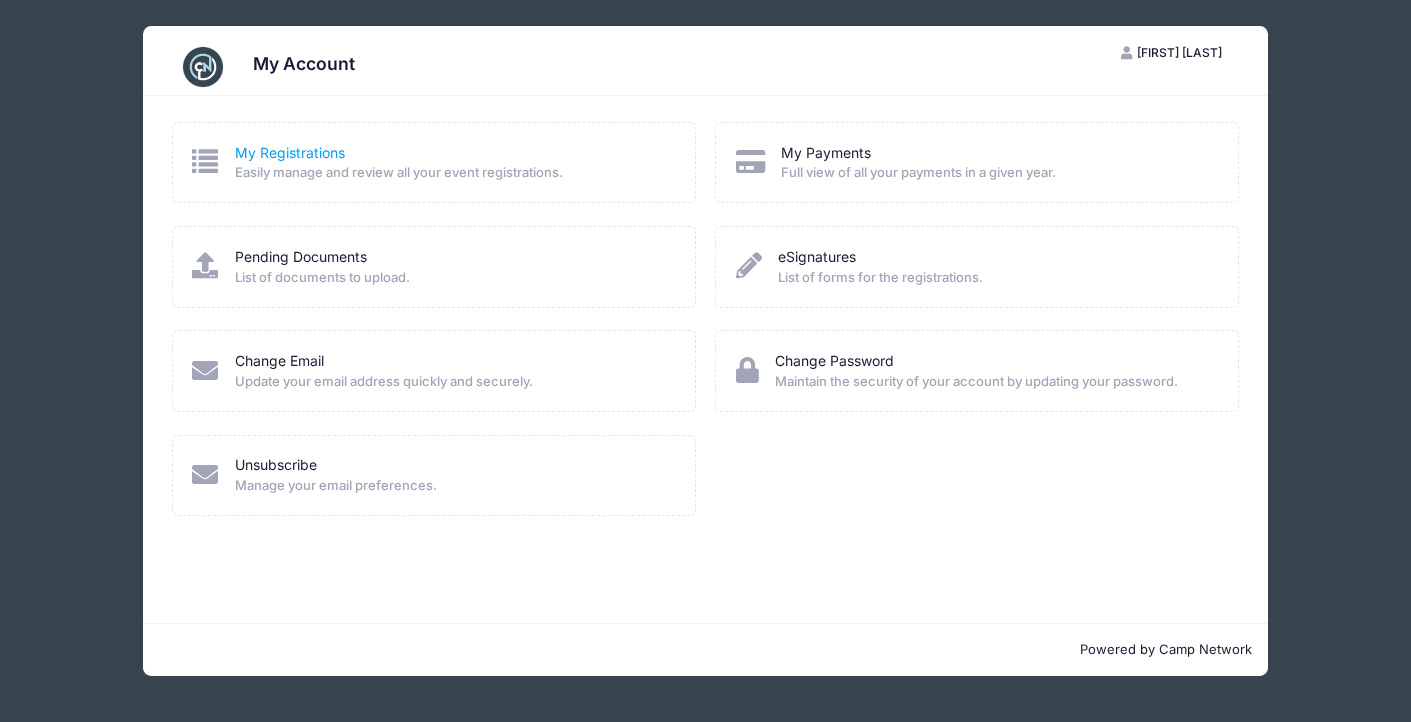 click on "My Registrations" at bounding box center [290, 152] 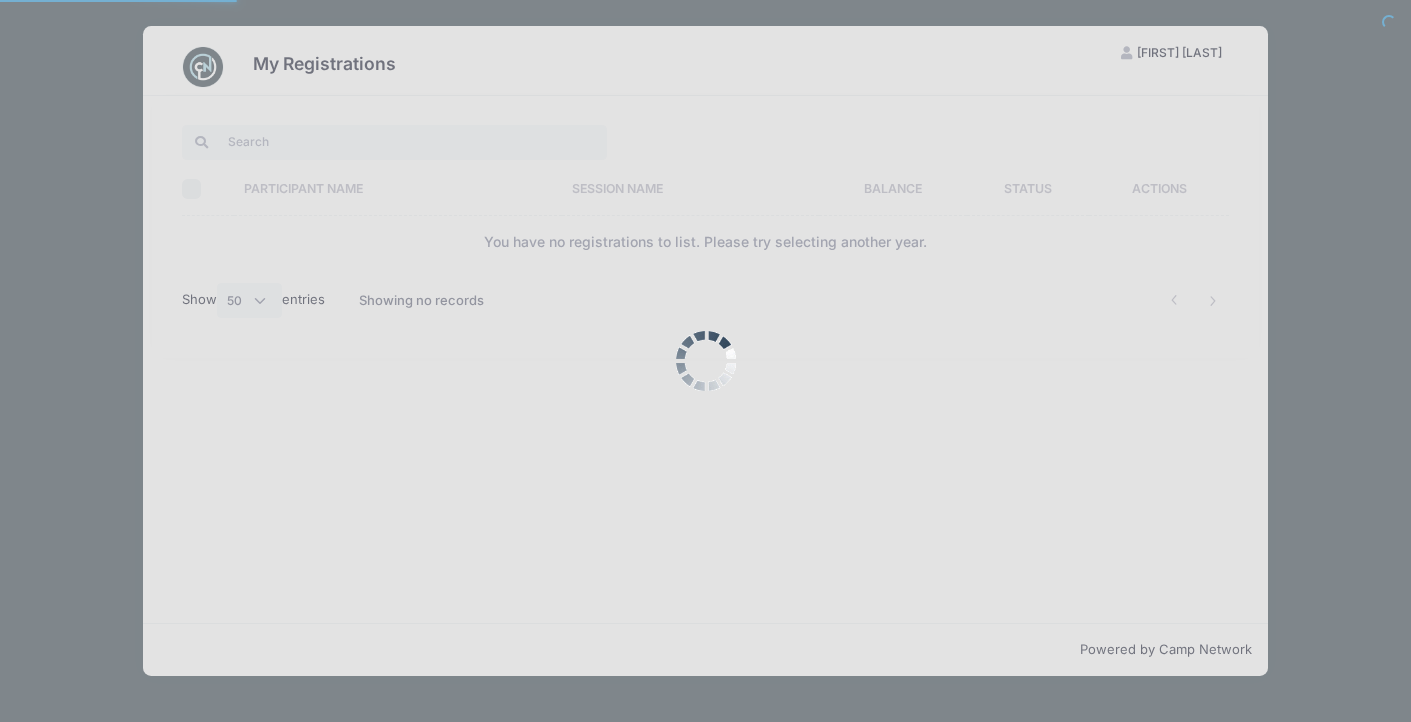 select on "50" 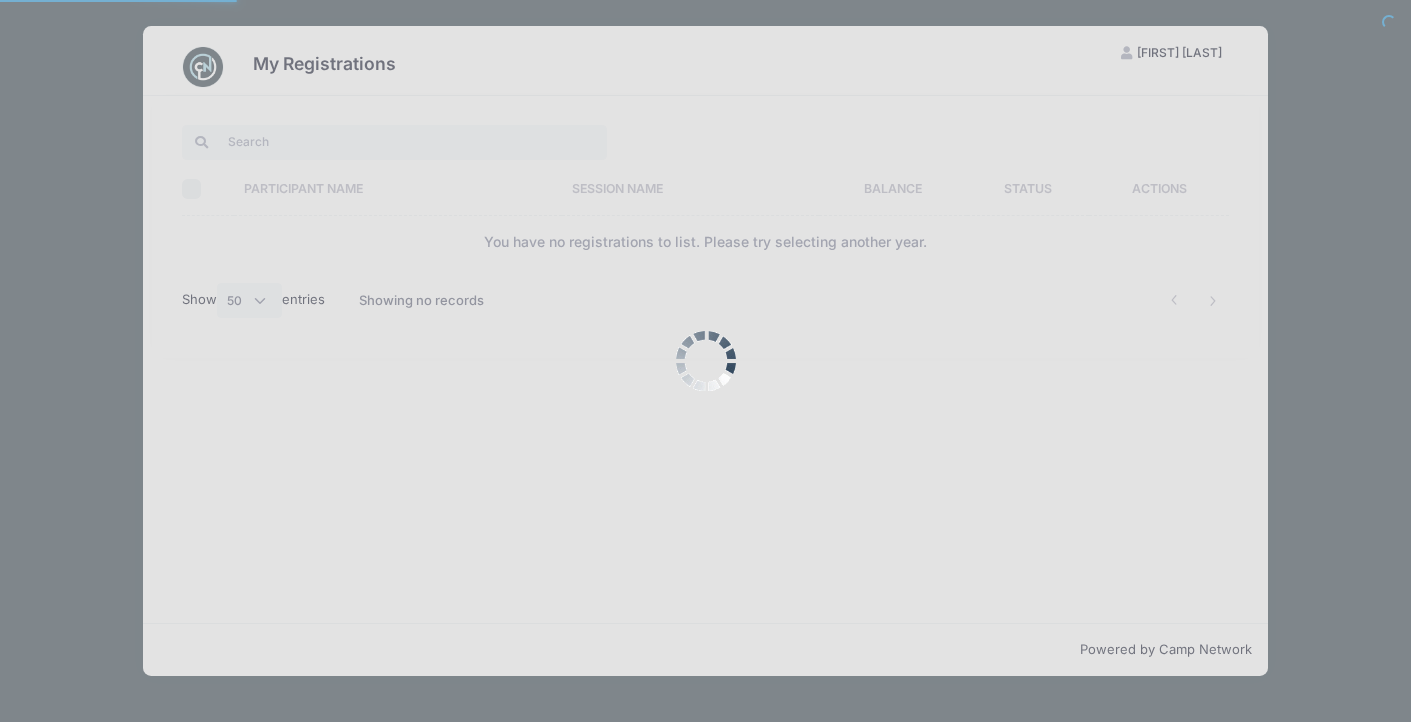 scroll, scrollTop: 0, scrollLeft: 0, axis: both 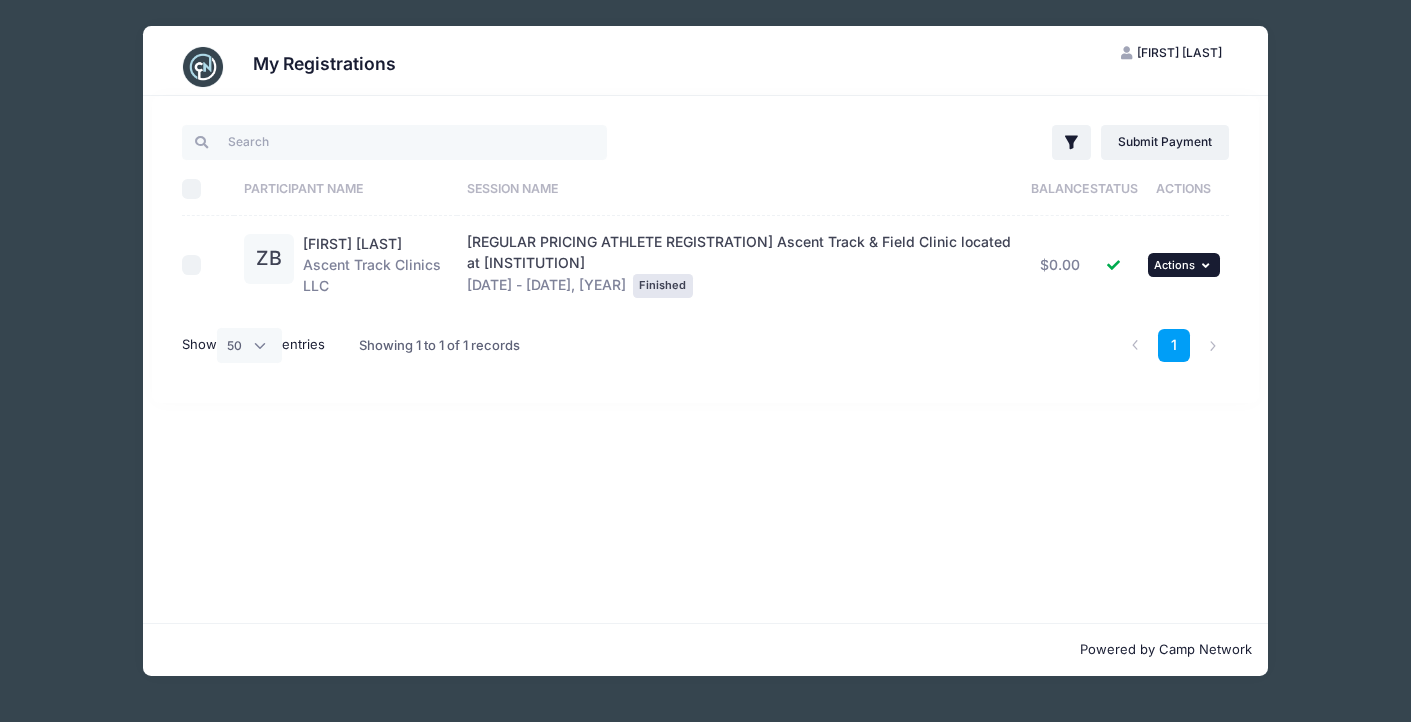 click on "Actions" at bounding box center [1174, 265] 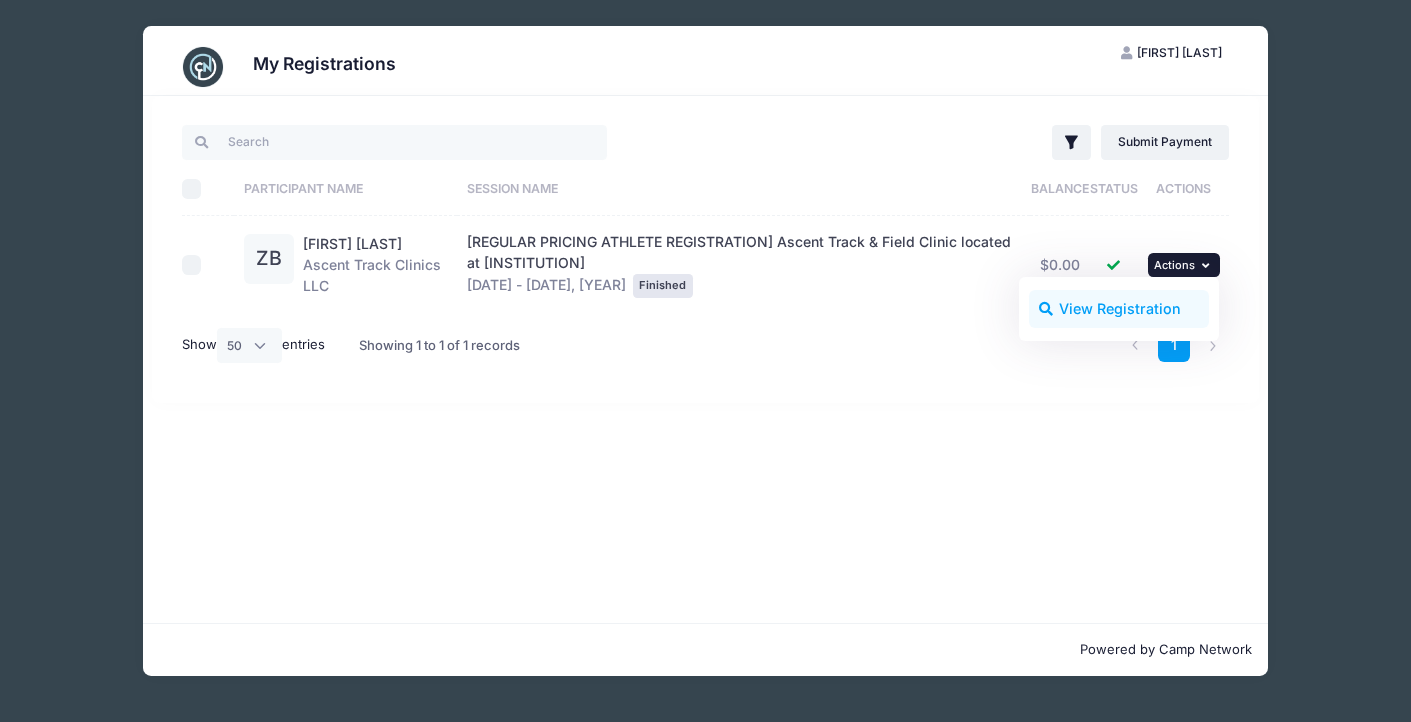 click on "View Registration" at bounding box center [1119, 309] 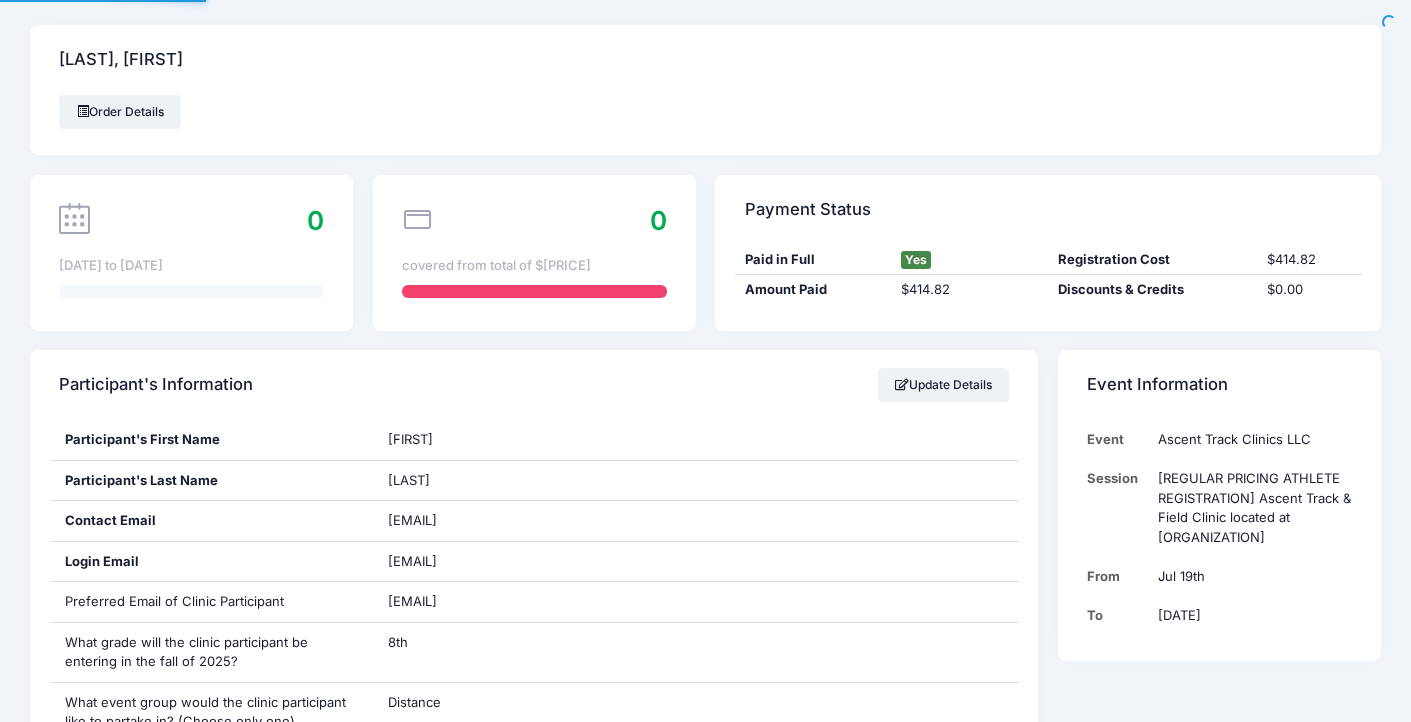 scroll, scrollTop: 0, scrollLeft: 0, axis: both 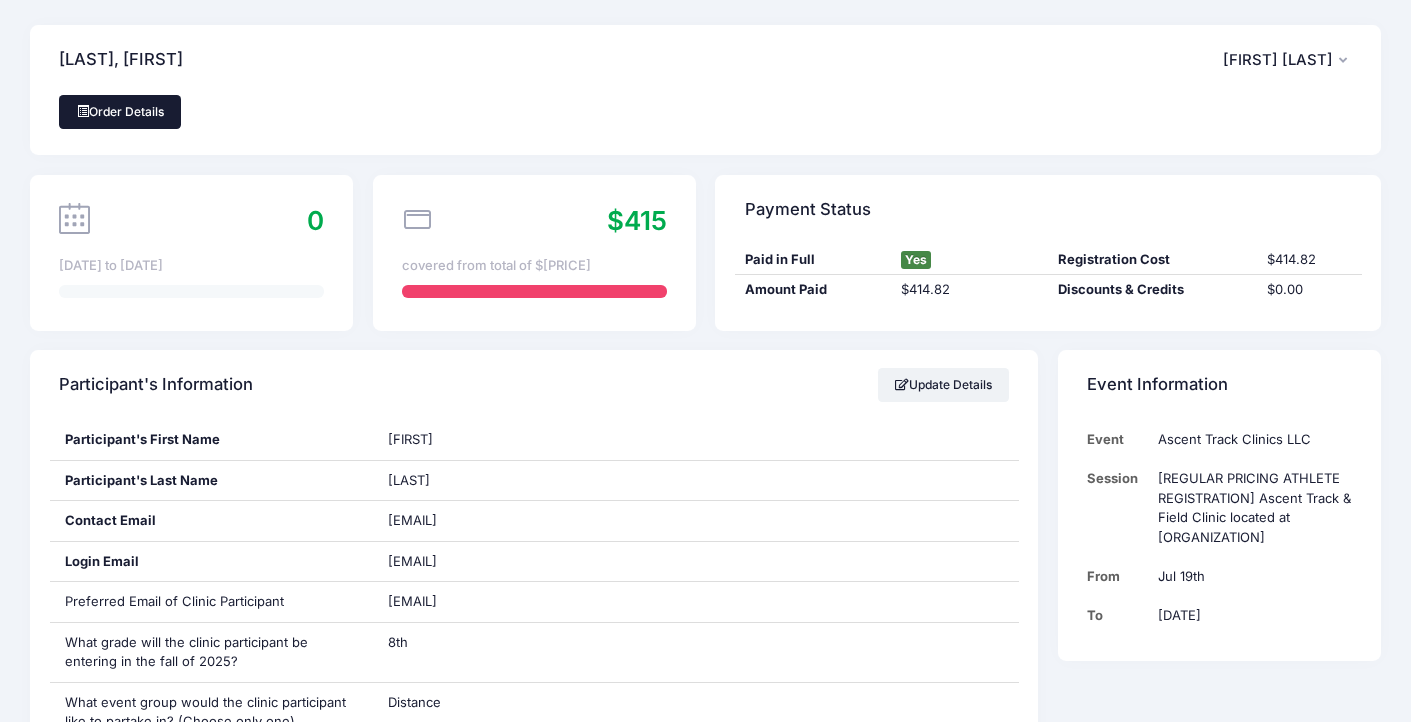 click on "Order Details" at bounding box center (120, 112) 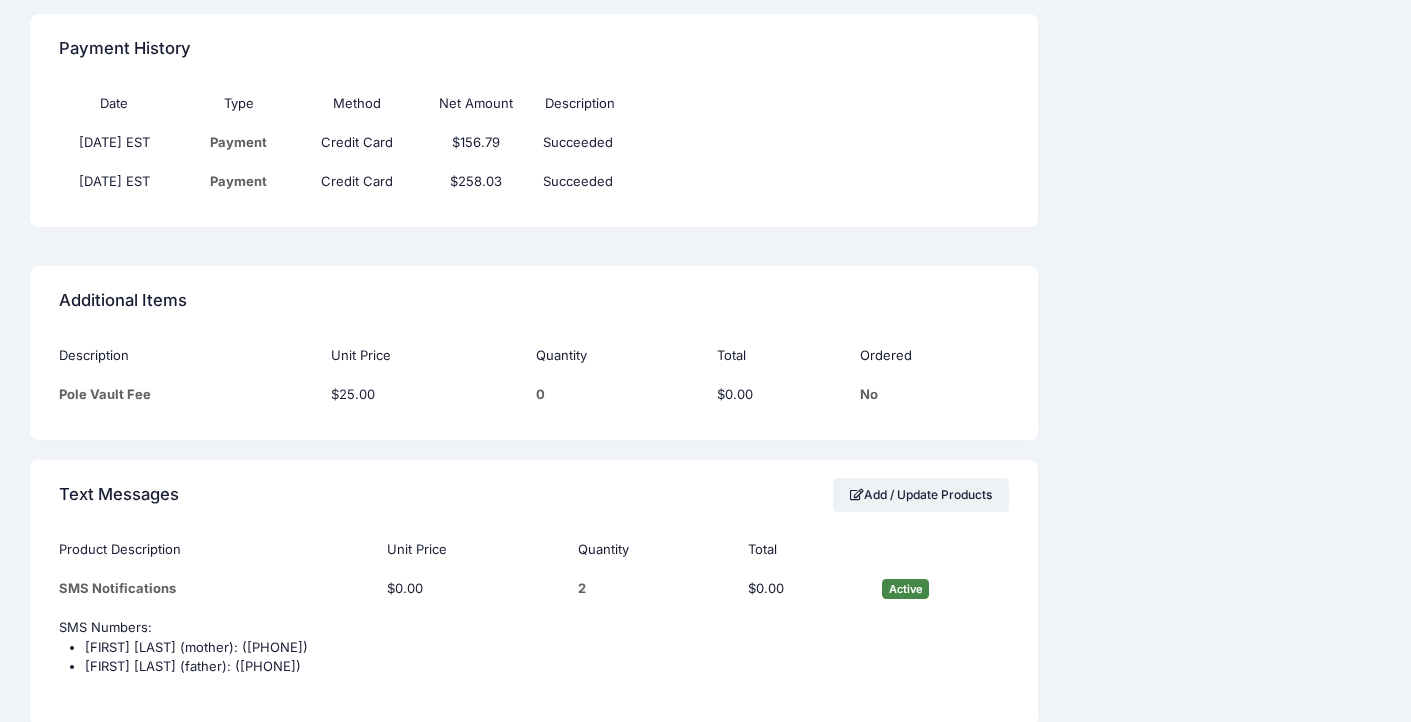 scroll, scrollTop: 2507, scrollLeft: 0, axis: vertical 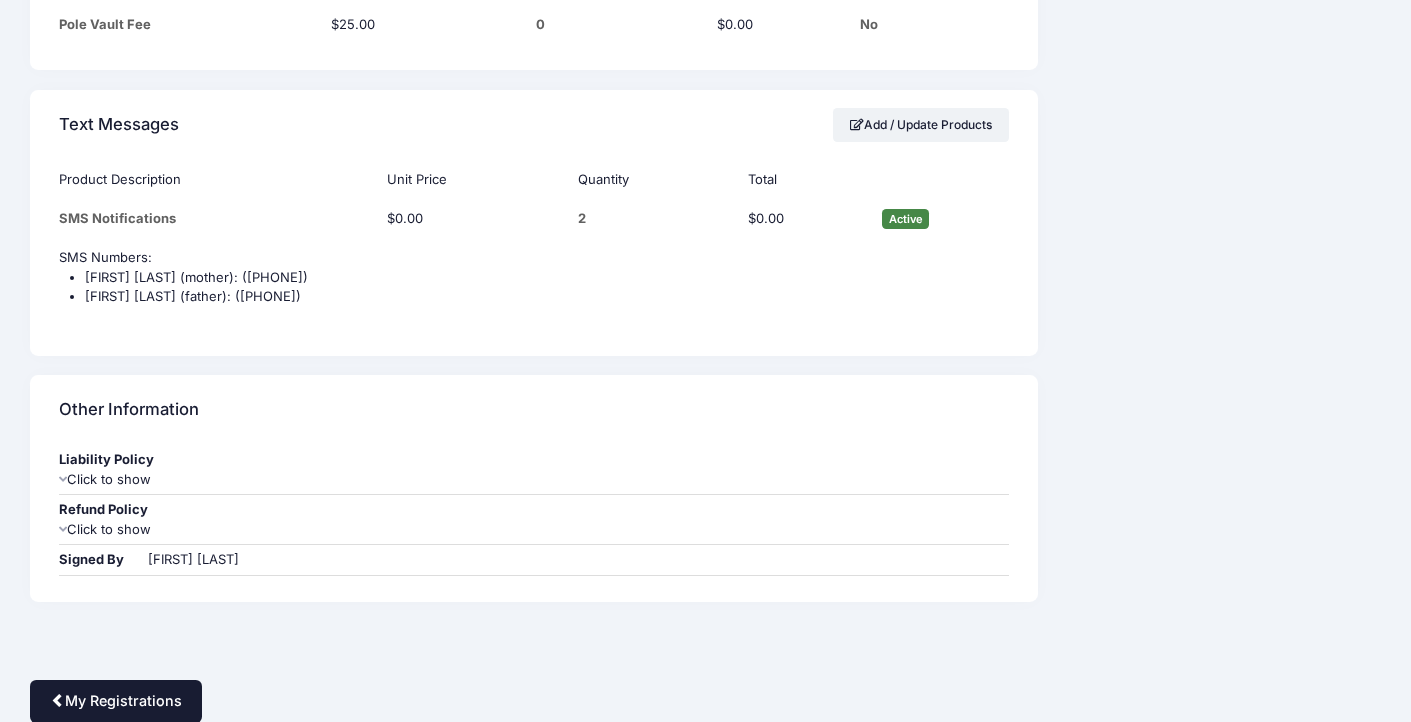 click on "My Registrations" at bounding box center [116, 701] 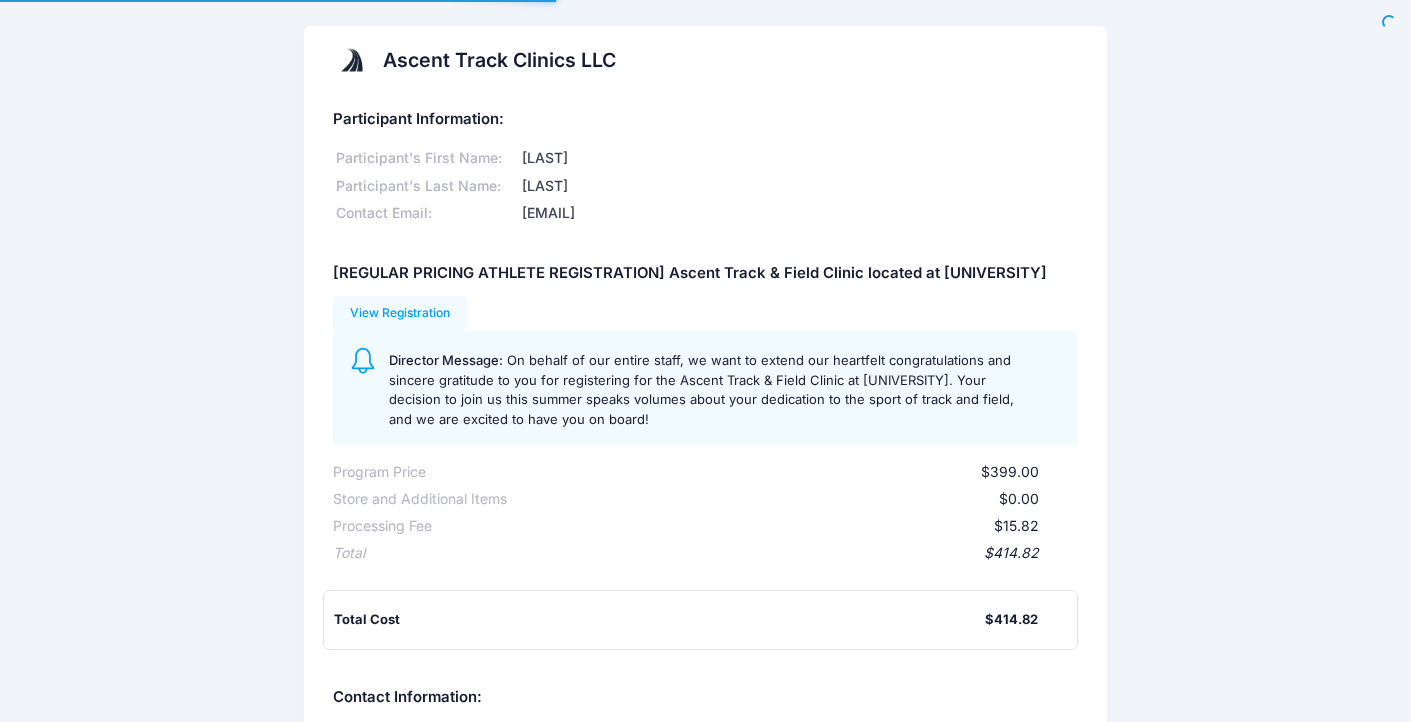 scroll, scrollTop: 0, scrollLeft: 0, axis: both 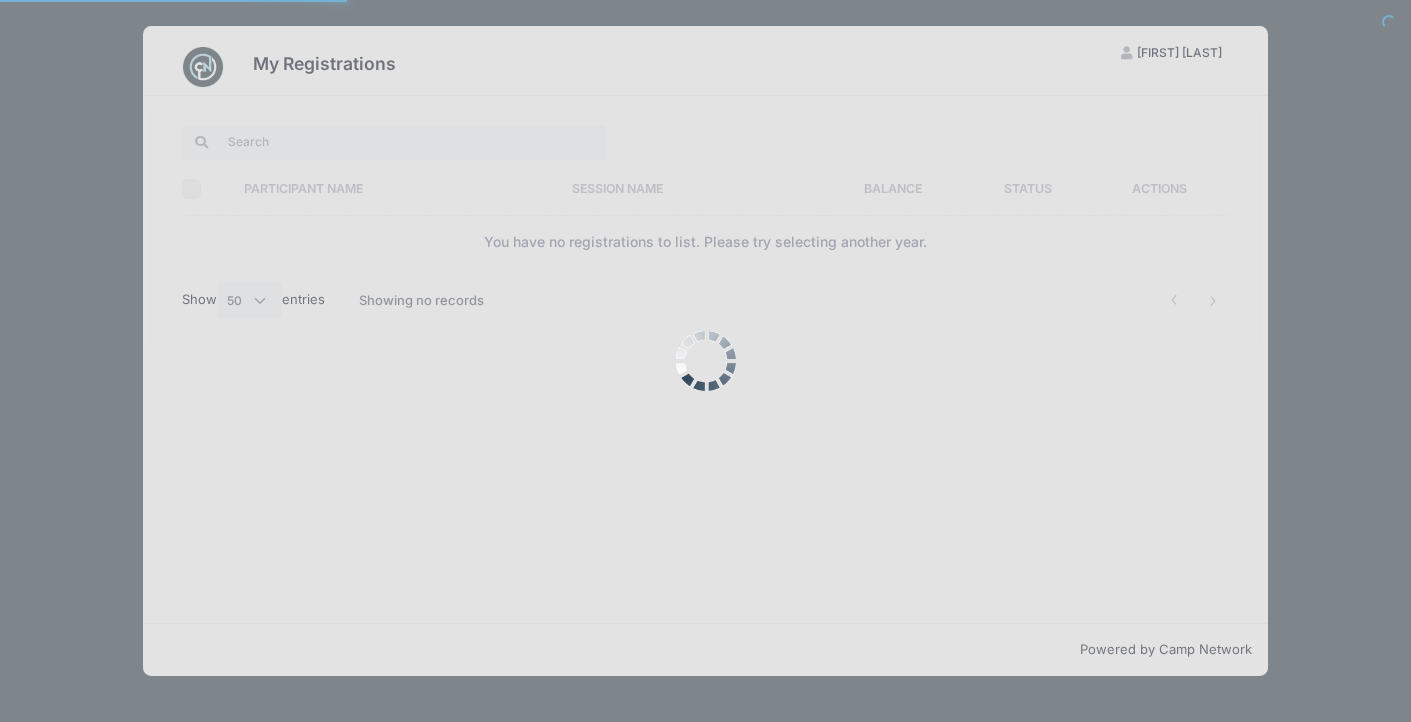 select on "50" 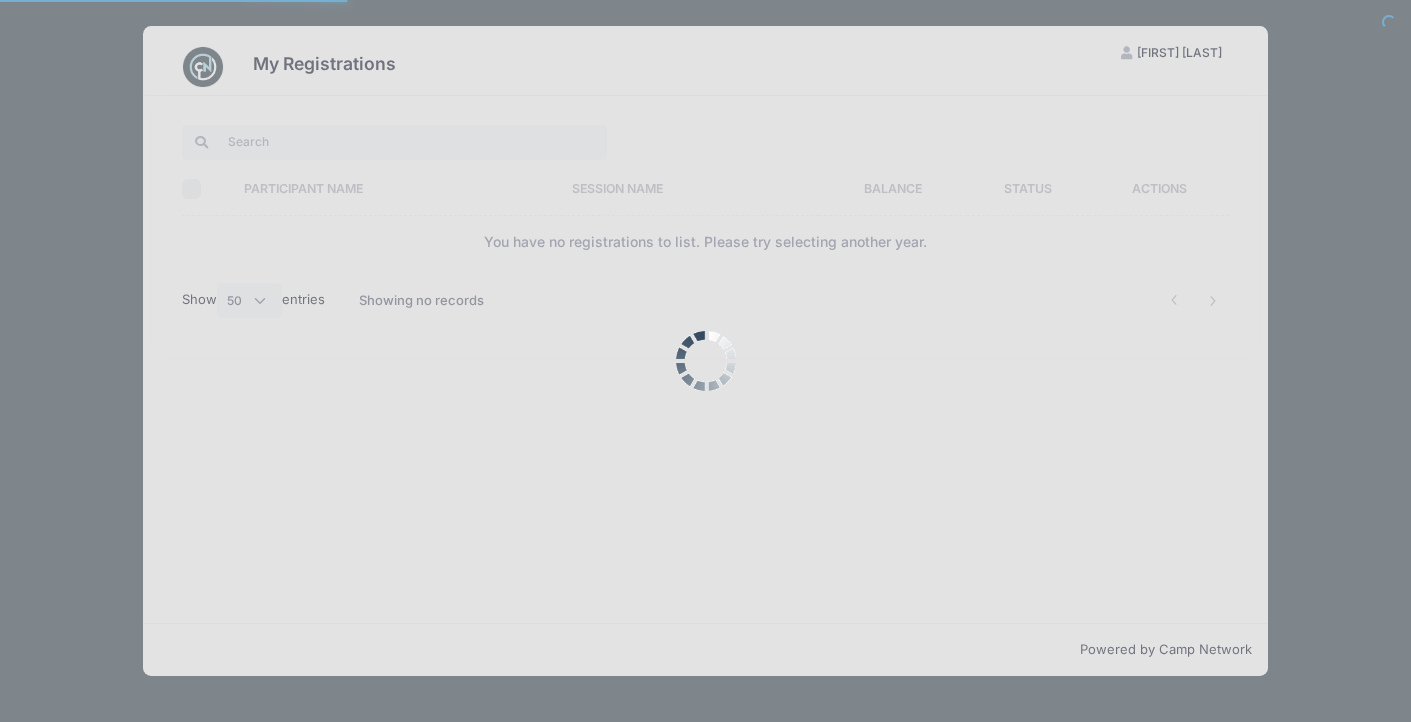 scroll, scrollTop: 0, scrollLeft: 0, axis: both 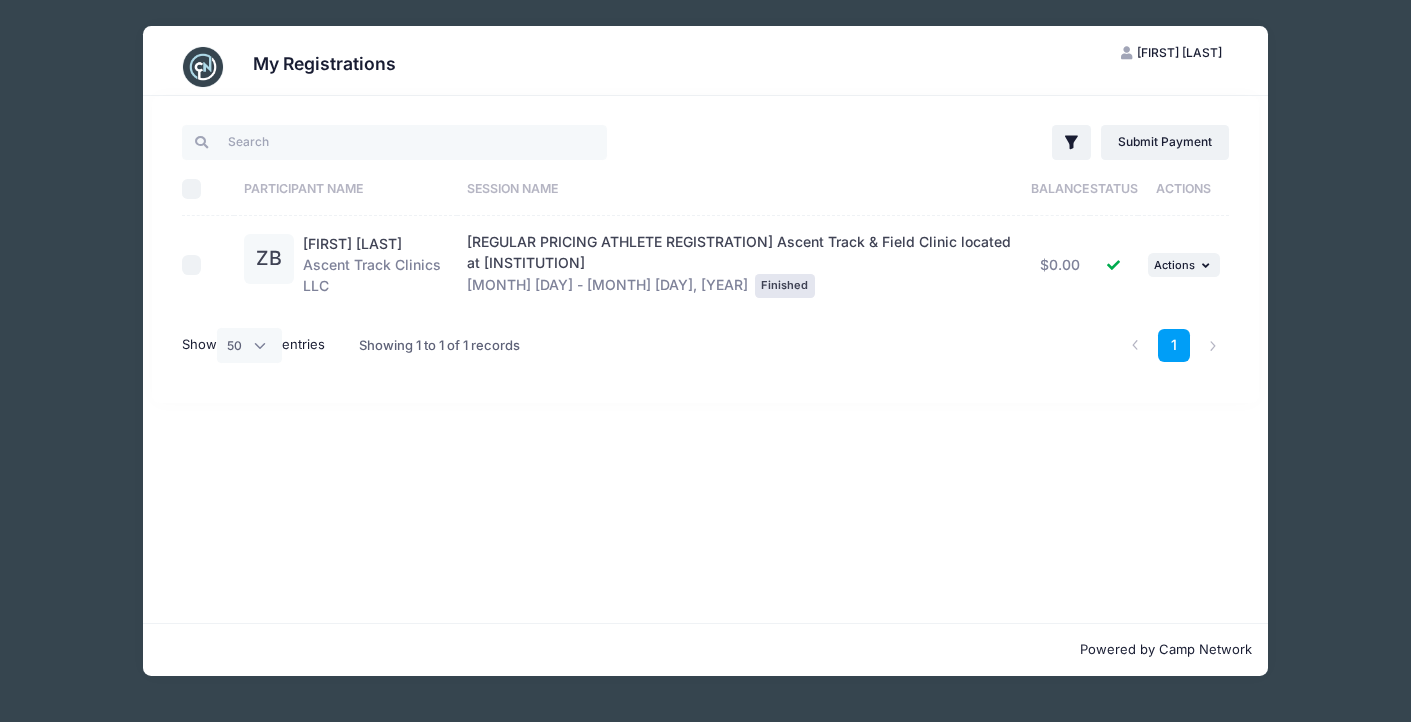 click on "[FIRST] [LAST]" at bounding box center (1179, 52) 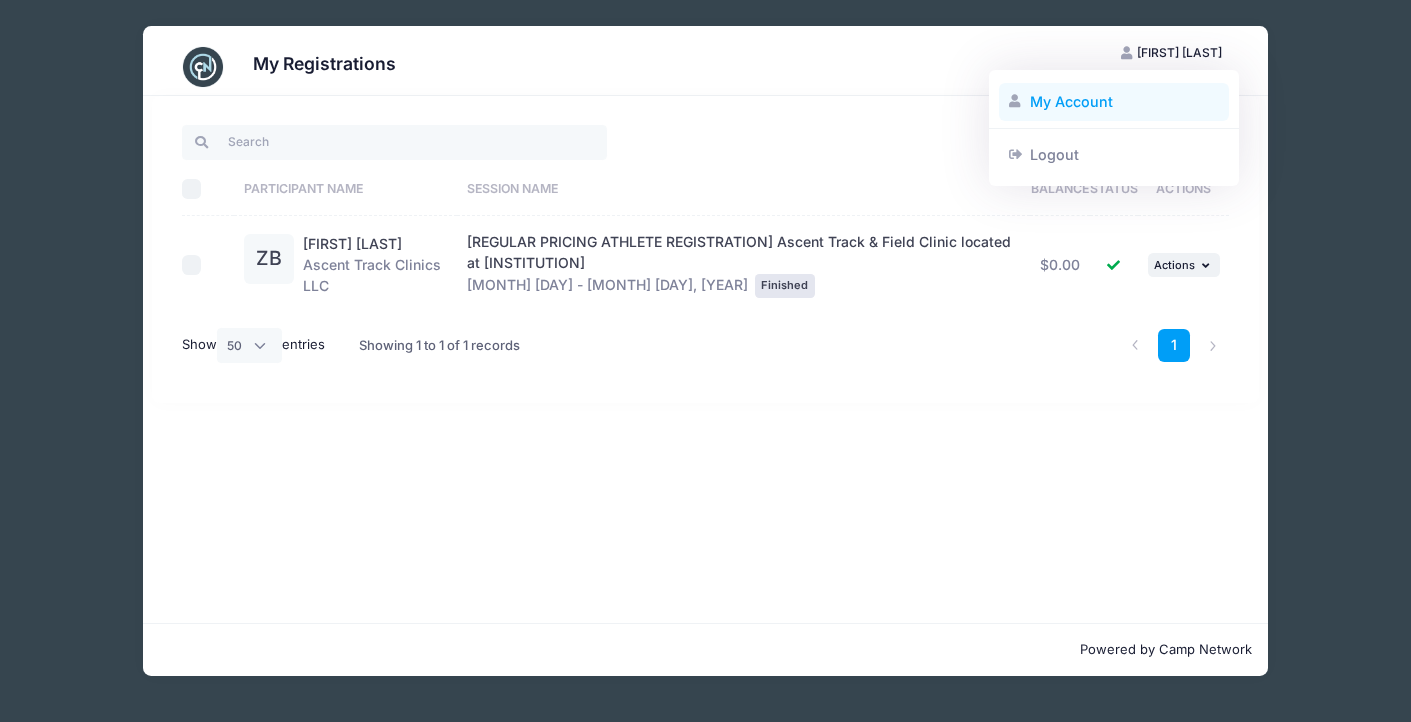 click on "My Account" at bounding box center (1114, 102) 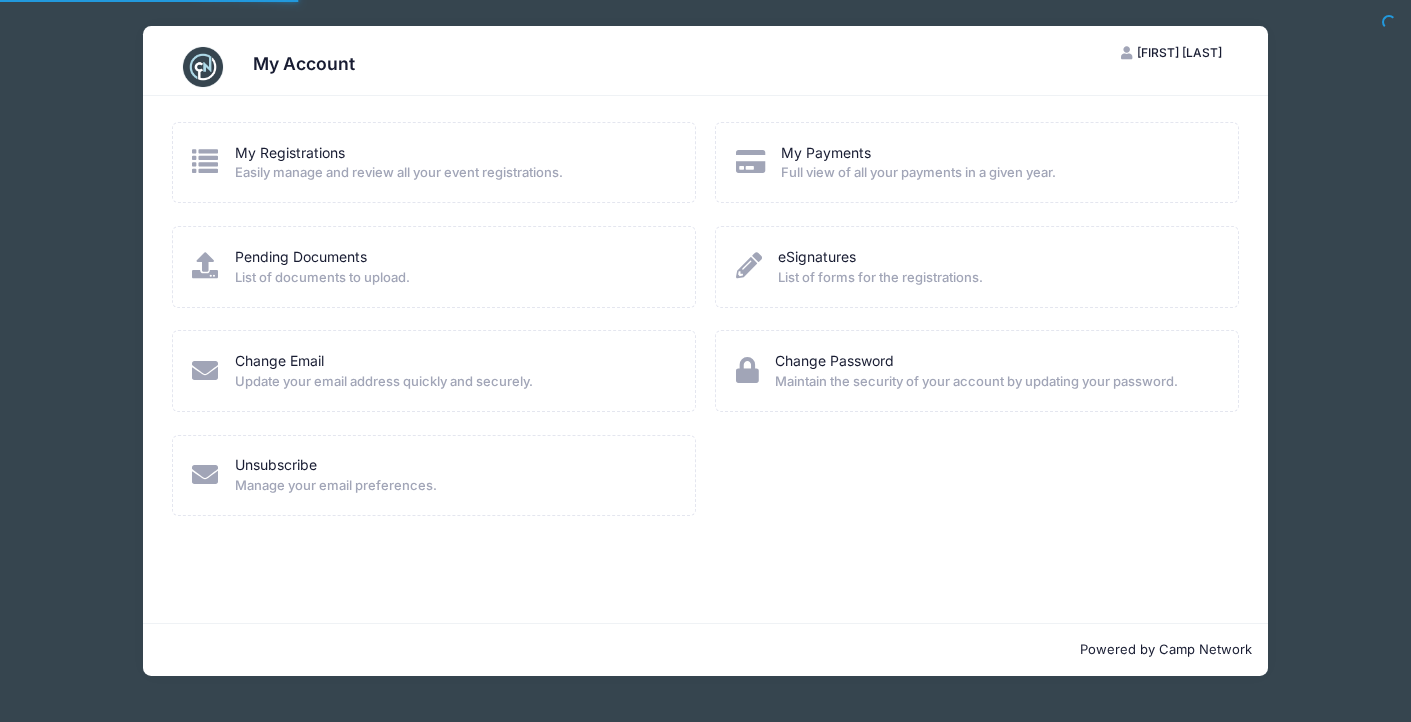 scroll, scrollTop: 0, scrollLeft: 0, axis: both 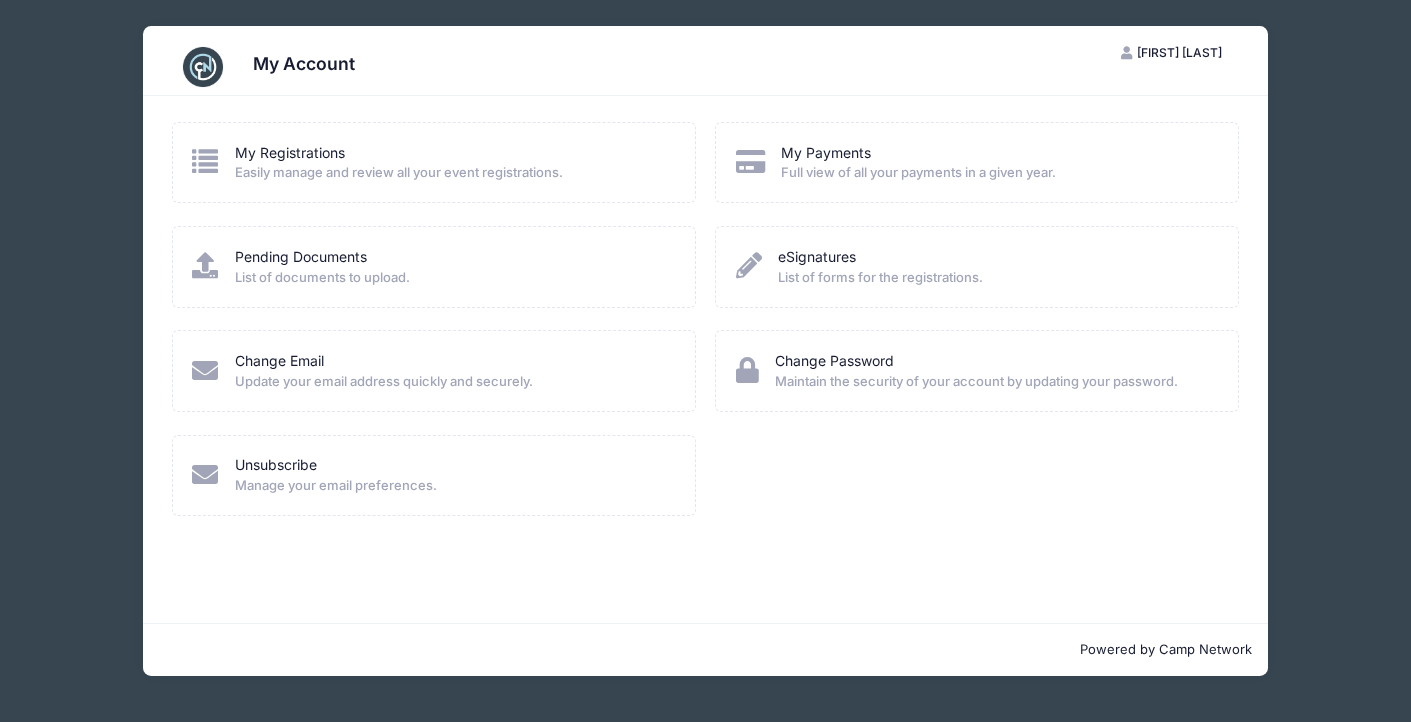 click on "[FIRST] [LAST]" at bounding box center [1179, 52] 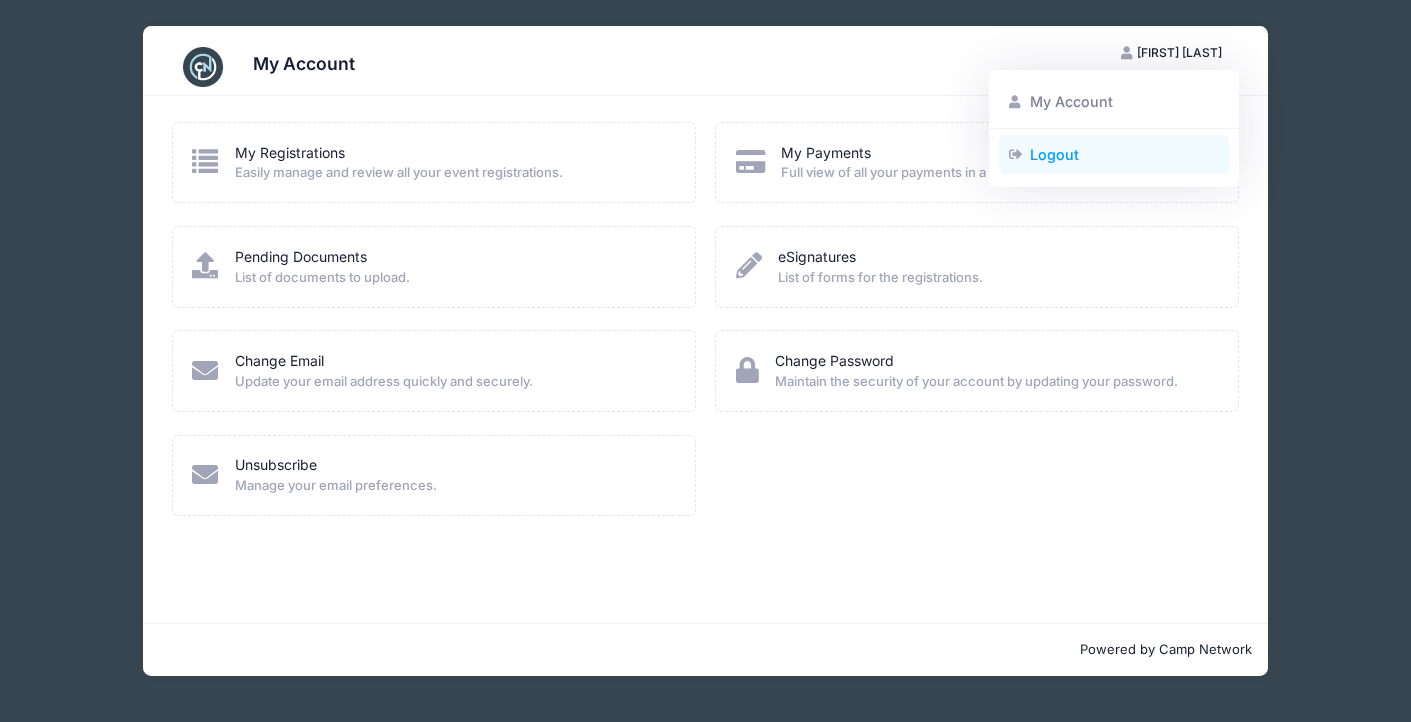click on "Logout" at bounding box center (1114, 154) 